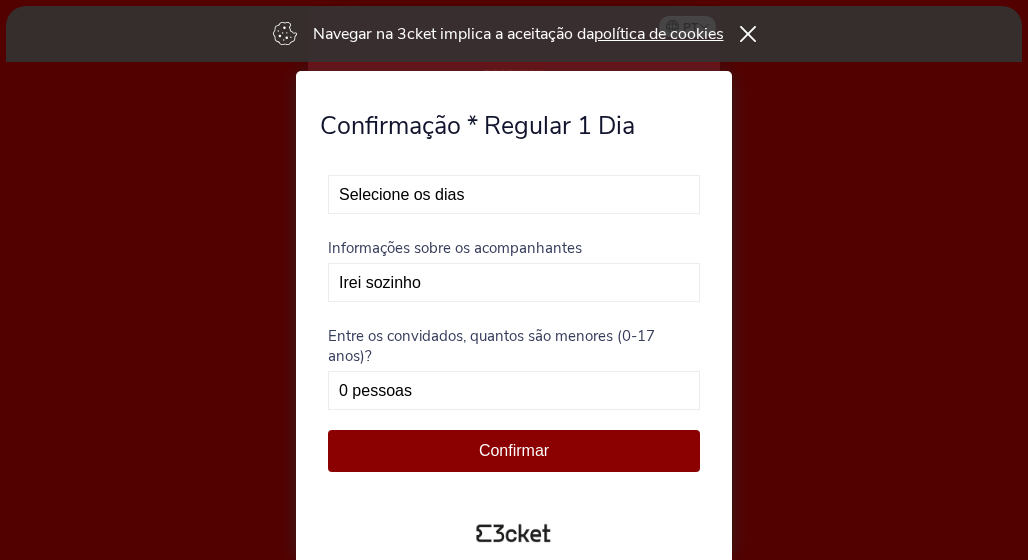 scroll, scrollTop: 0, scrollLeft: 0, axis: both 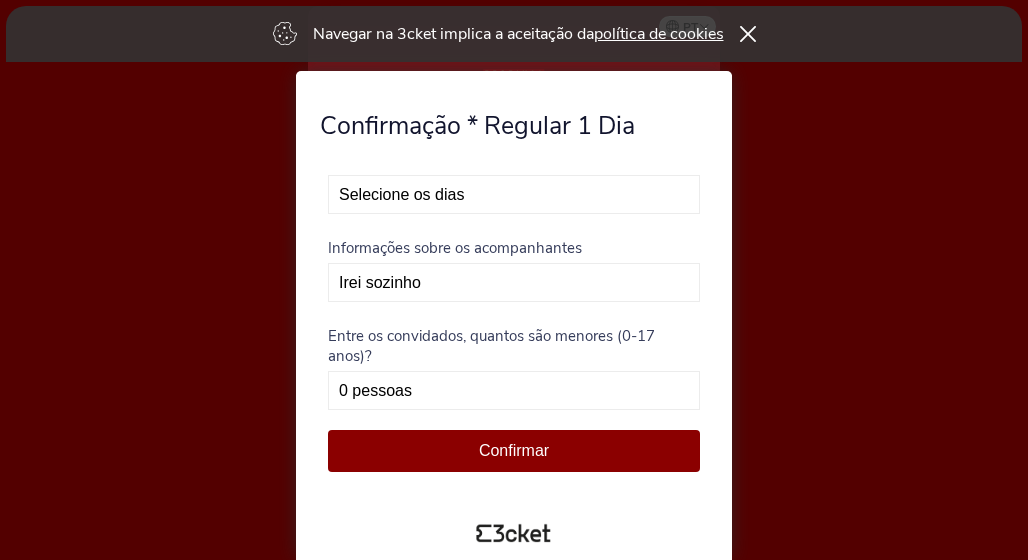 select on "3" 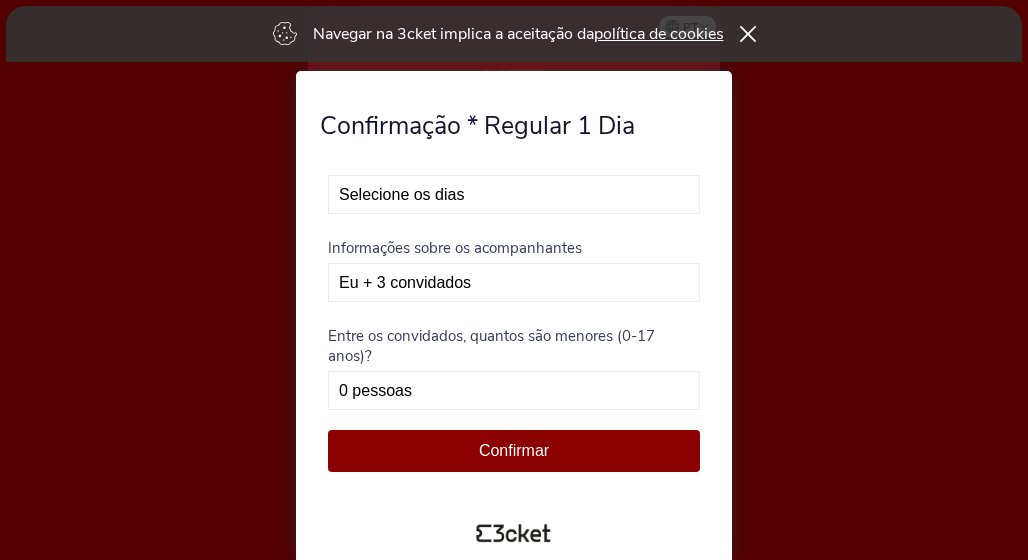 click on "Irei sozinho
Eu + 1 convidado
Eu + 2 convidados
Eu + 3 convidados" at bounding box center [514, 282] 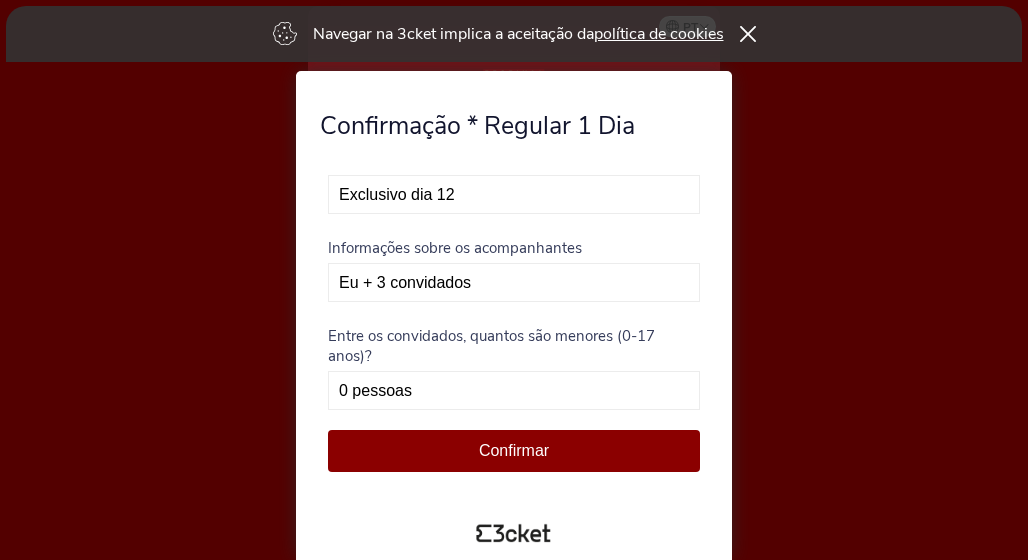 click on "Selecione os dias
Não vou poder estar presente
Exclusivo dia 12
Exclusivo dia 13" at bounding box center (514, 194) 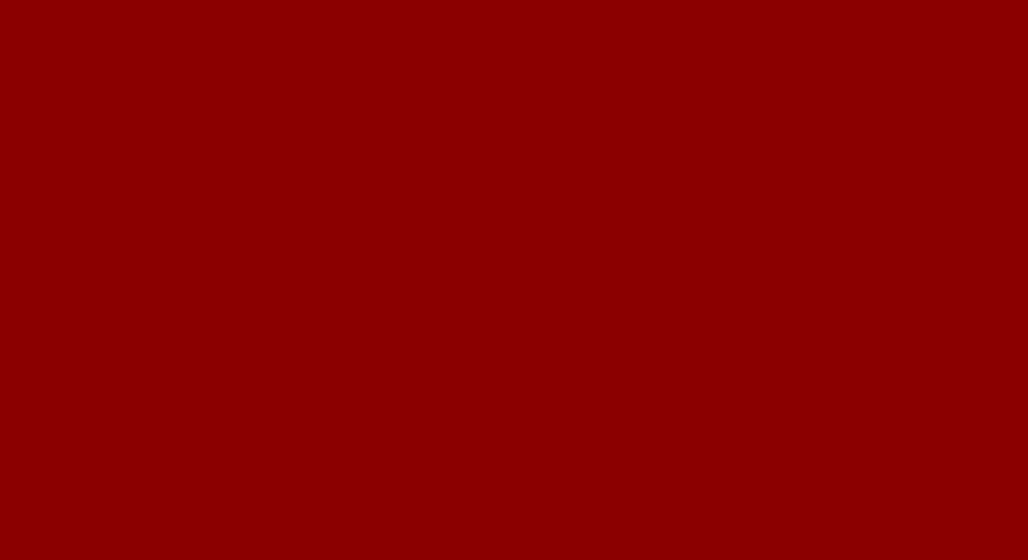 scroll, scrollTop: 0, scrollLeft: 0, axis: both 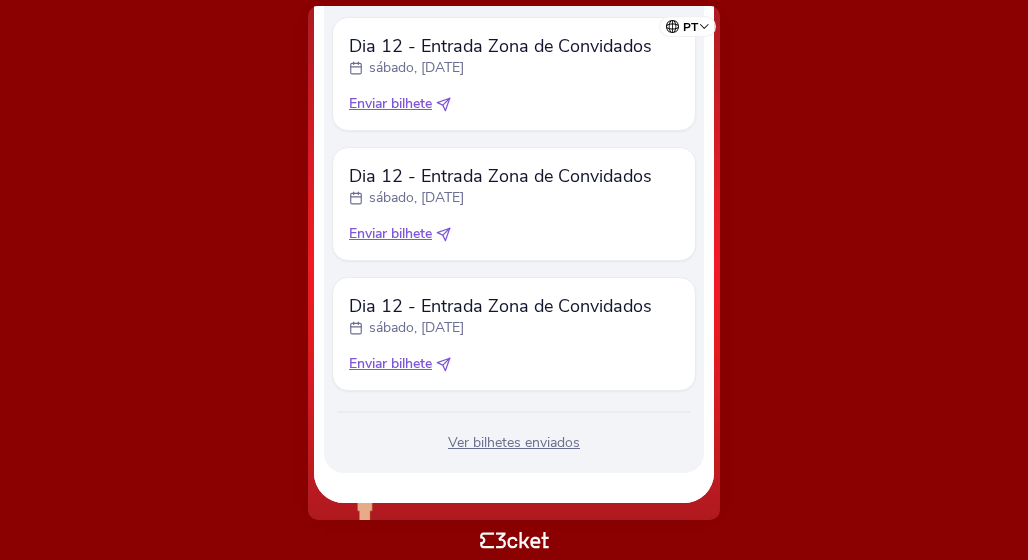 click on "Enviar bilhete" at bounding box center (390, 364) 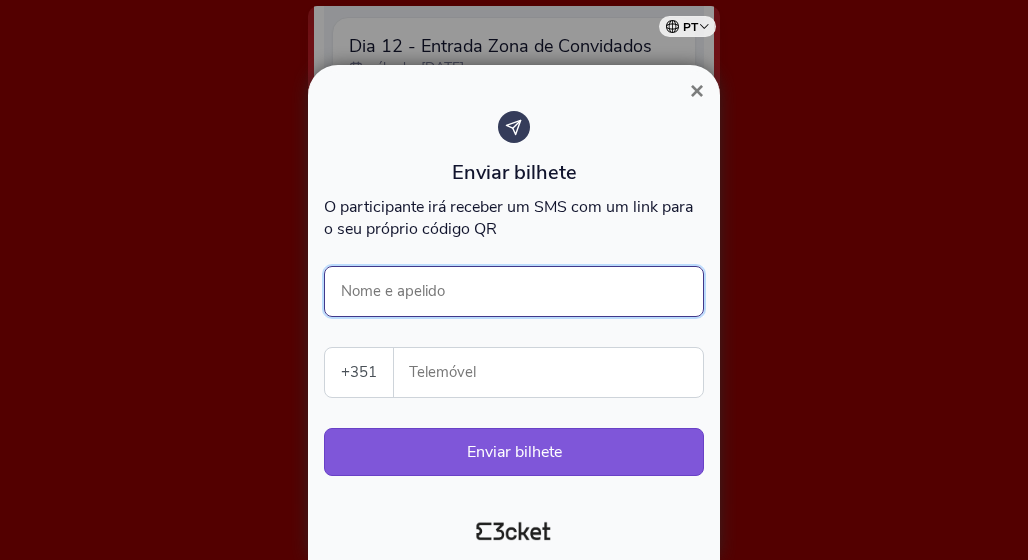 click on "Nome e apelido" at bounding box center (514, 291) 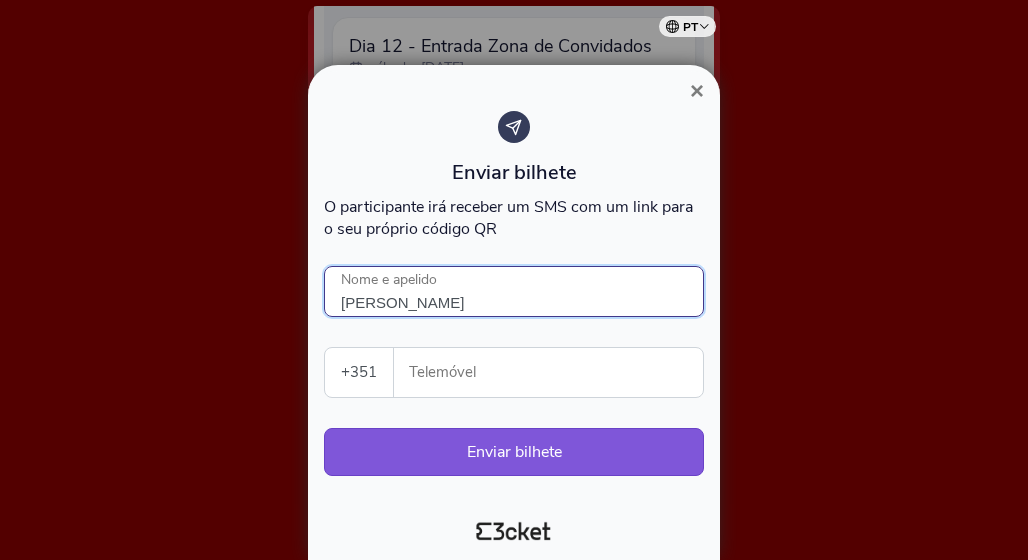 type on "Joana Costa" 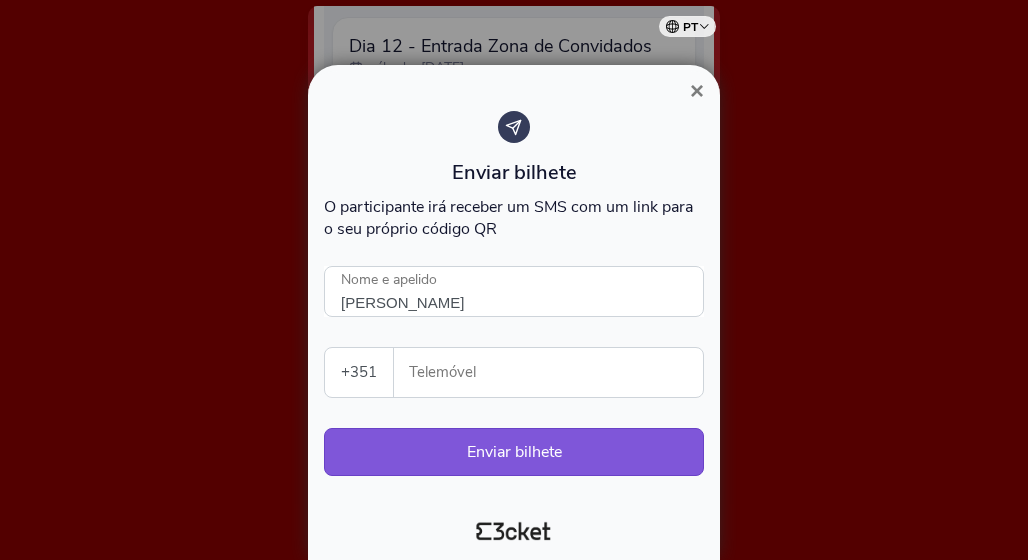 click on "Telemóvel" at bounding box center (556, 372) 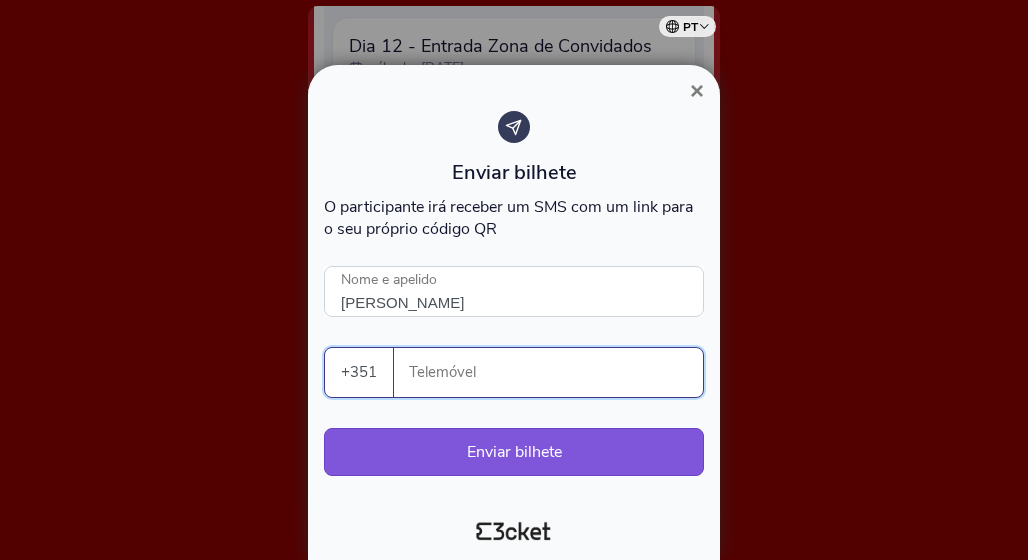 type on "916424759" 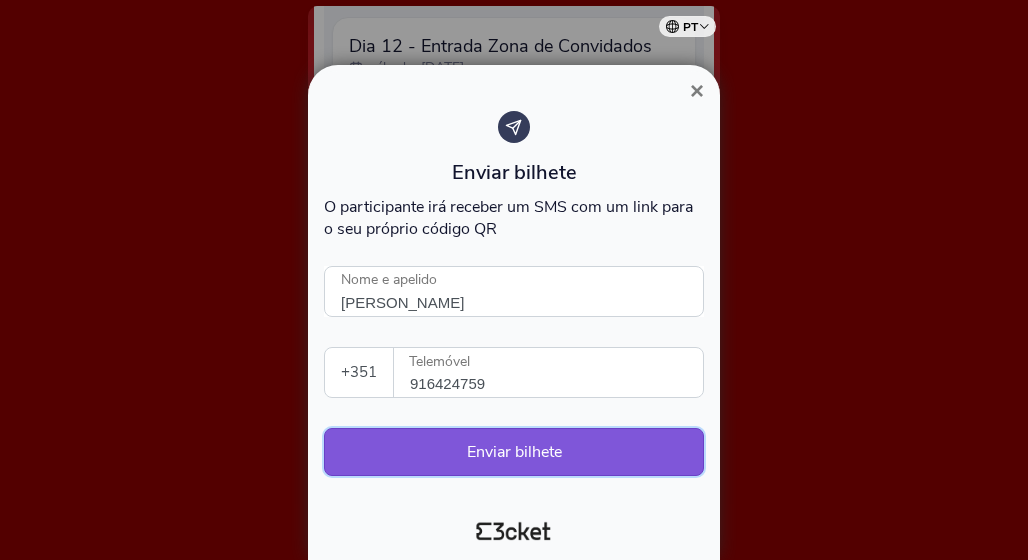 click on "Enviar bilhete" at bounding box center (514, 452) 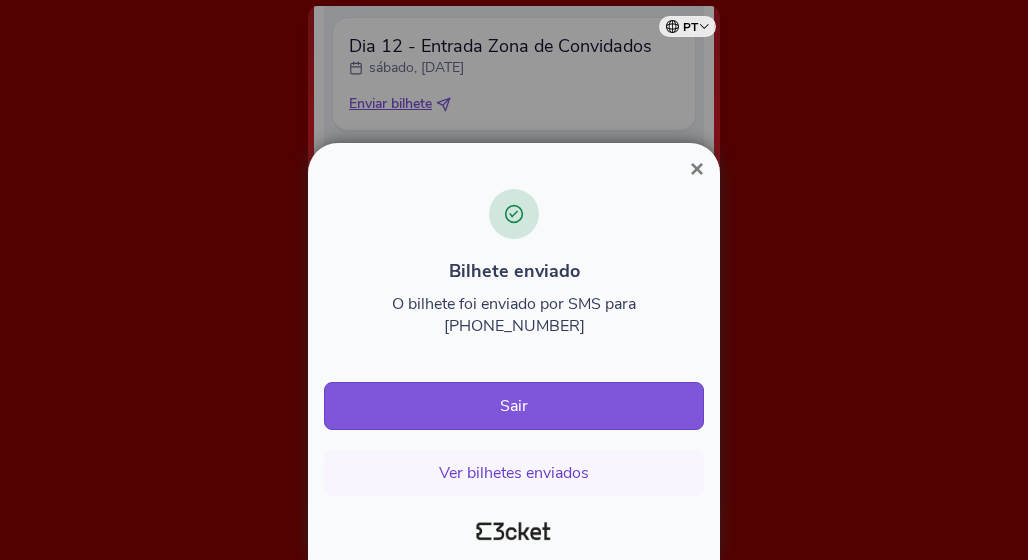 click on "×               Bilhete enviado   O bilhete foi enviado por SMS para +351916424759
Sair
Ver bilhetes enviados" at bounding box center [514, 351] 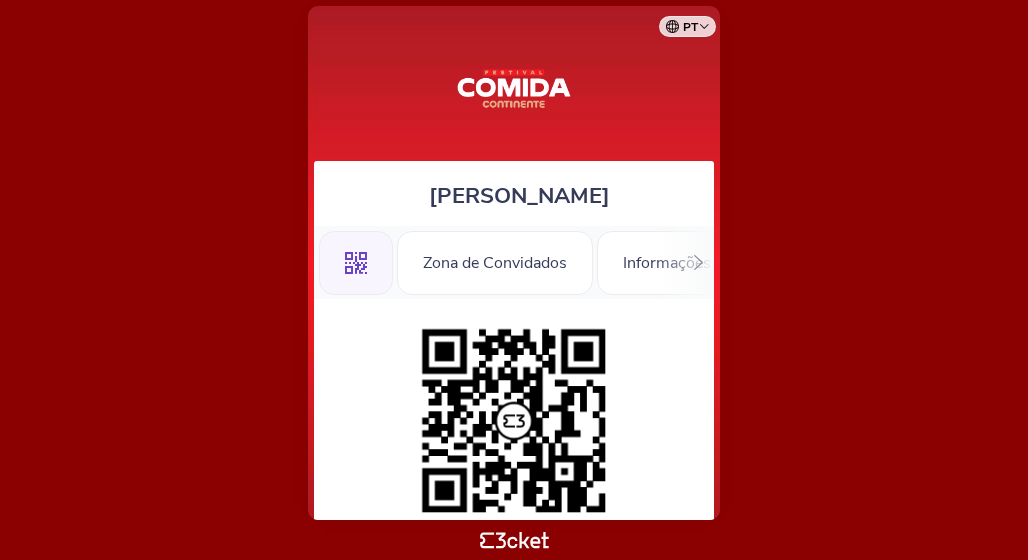 scroll, scrollTop: 0, scrollLeft: 0, axis: both 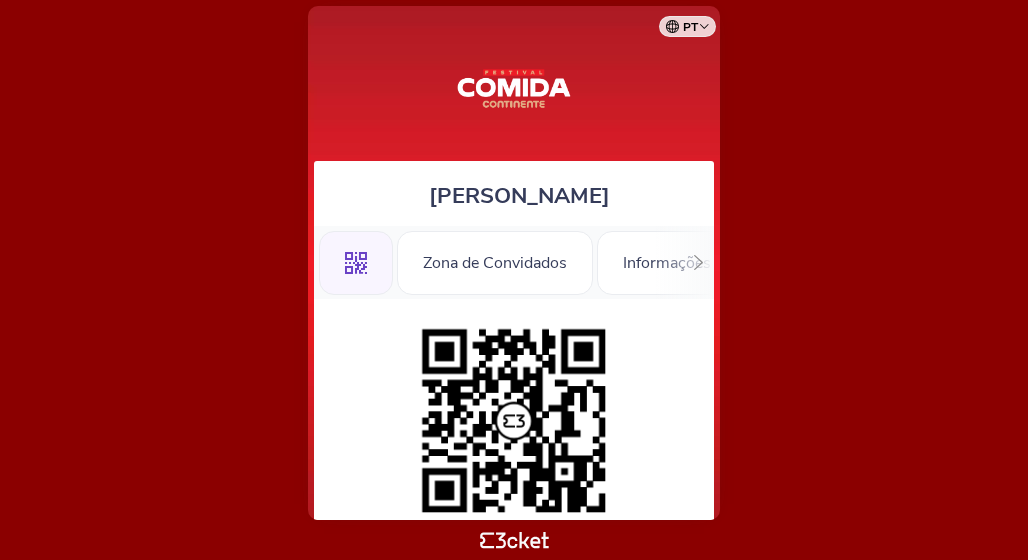 click on "JOANA COSTA
.st0{fill-rule:evenodd;clip-rule:evenodd;}
Zona de Convidados
Informações
Bilhetes
Dia 12 - Entrada Zona de Convidados
sábado, 12 jul" at bounding box center [514, 263] 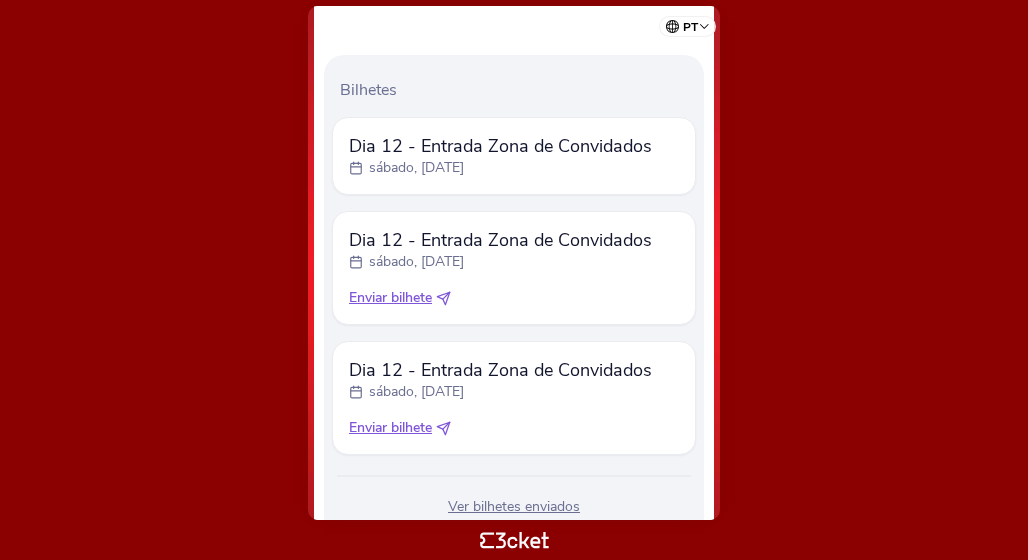 scroll, scrollTop: 572, scrollLeft: 0, axis: vertical 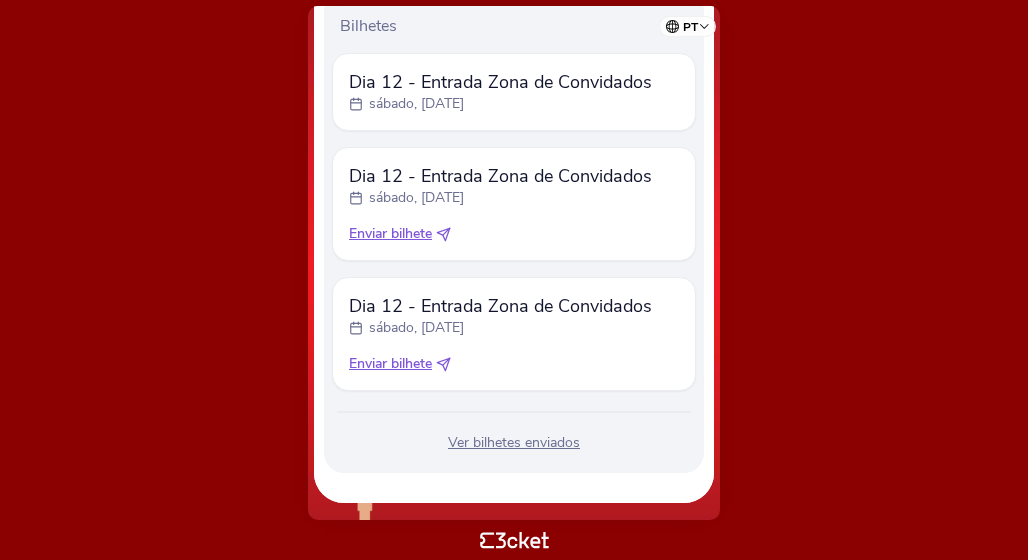click on "Enviar bilhete" at bounding box center (390, 234) 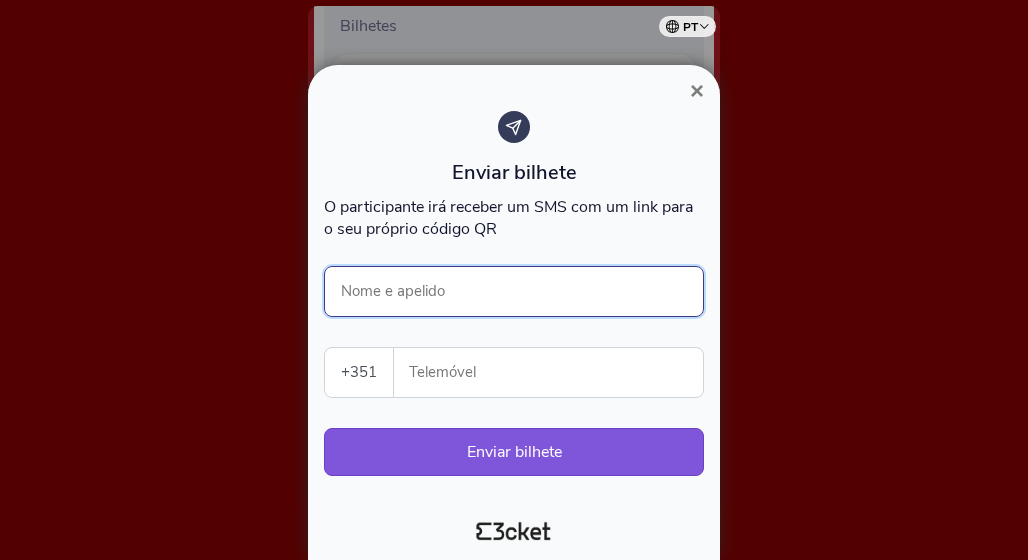 click on "Nome e apelido" at bounding box center (514, 291) 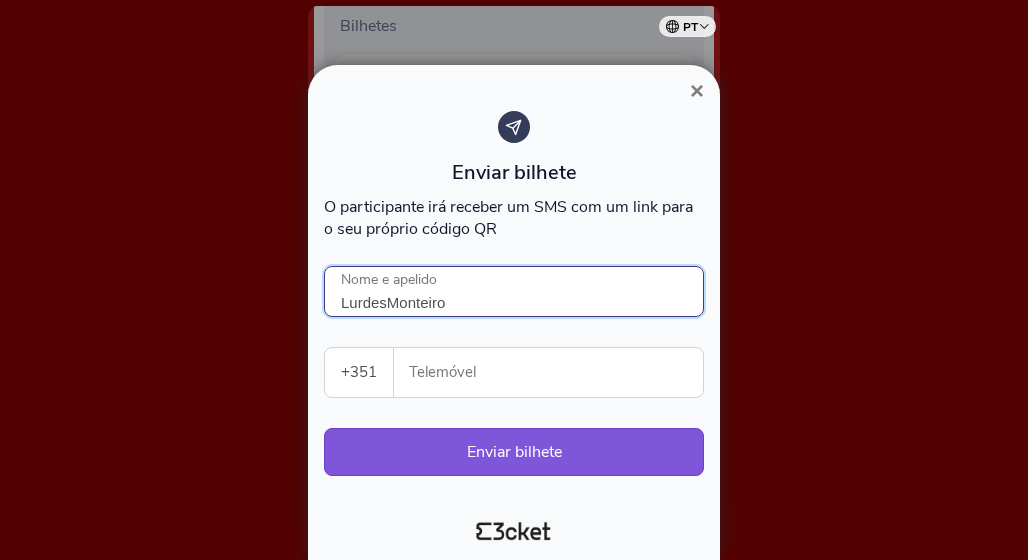 click on "LurdesMonteiro" at bounding box center (514, 291) 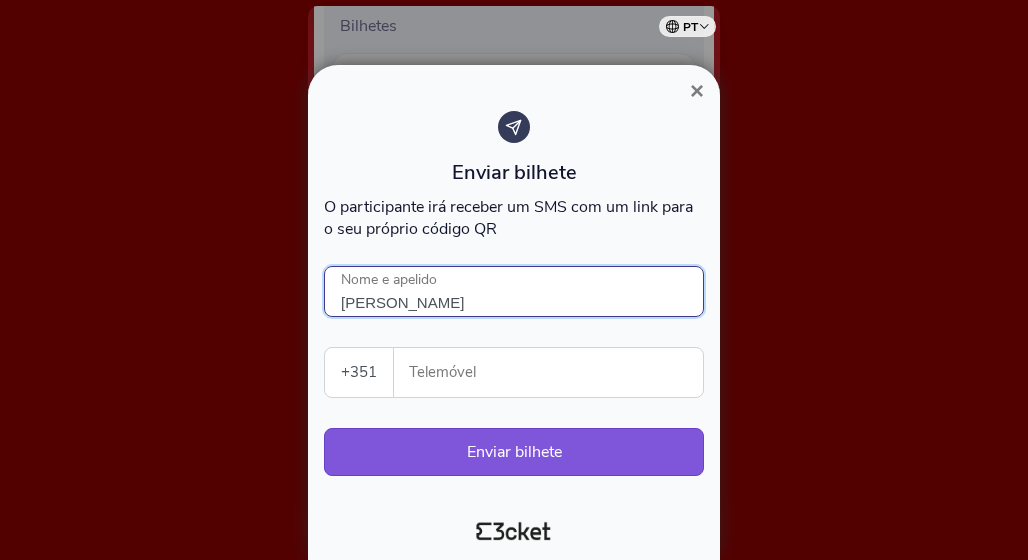 type on "Lurdes Monteiro" 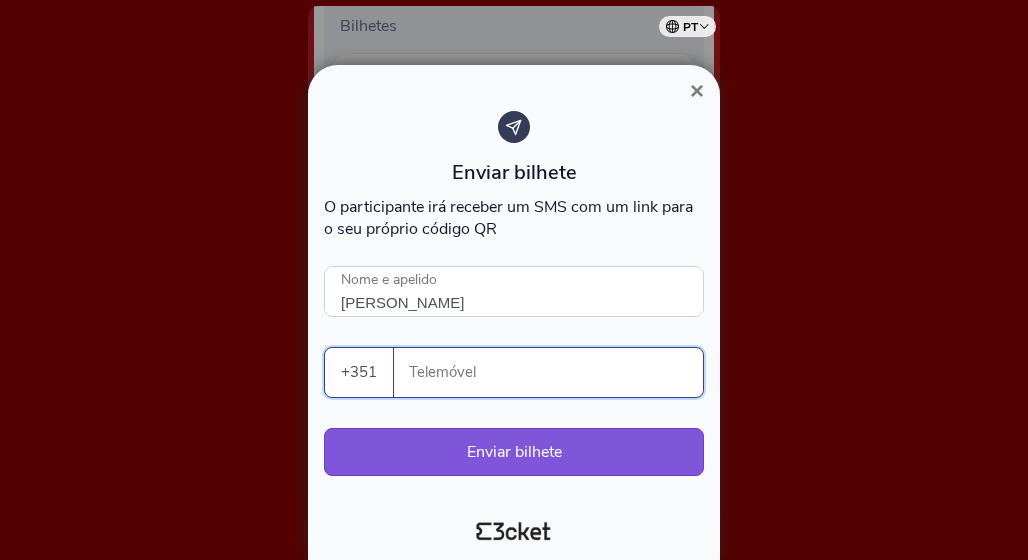 click on "Telemóvel" at bounding box center [556, 372] 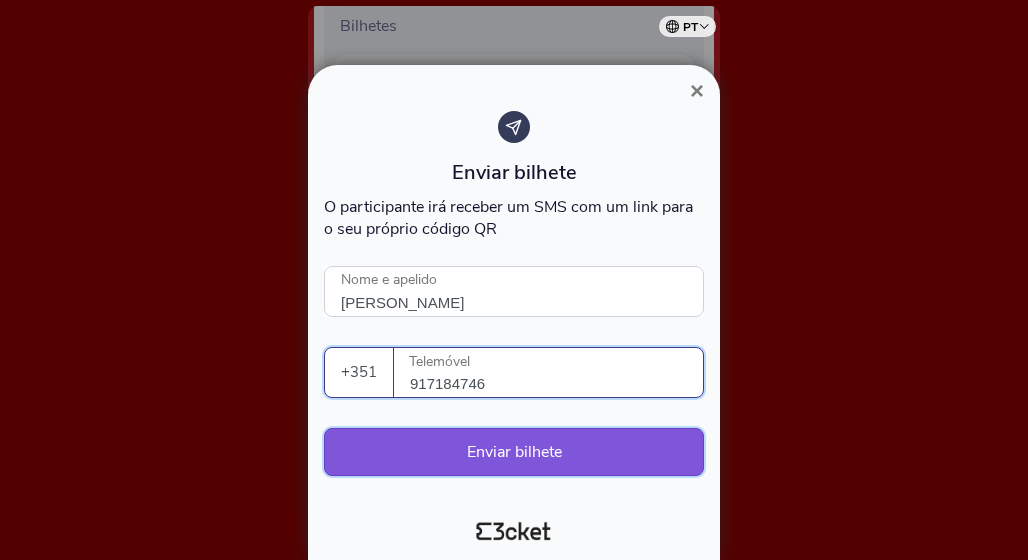 type on "917184746" 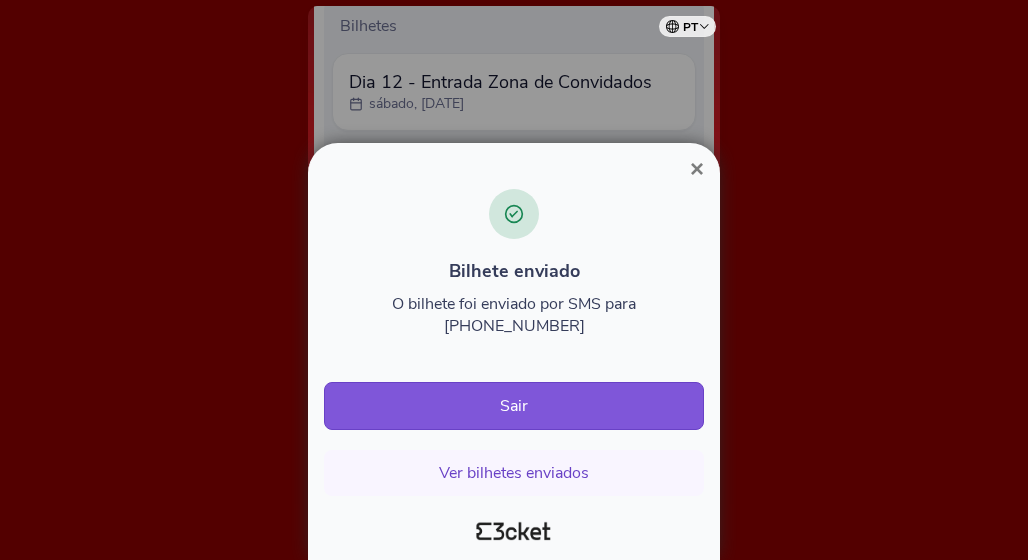 click on "×" at bounding box center [697, 168] 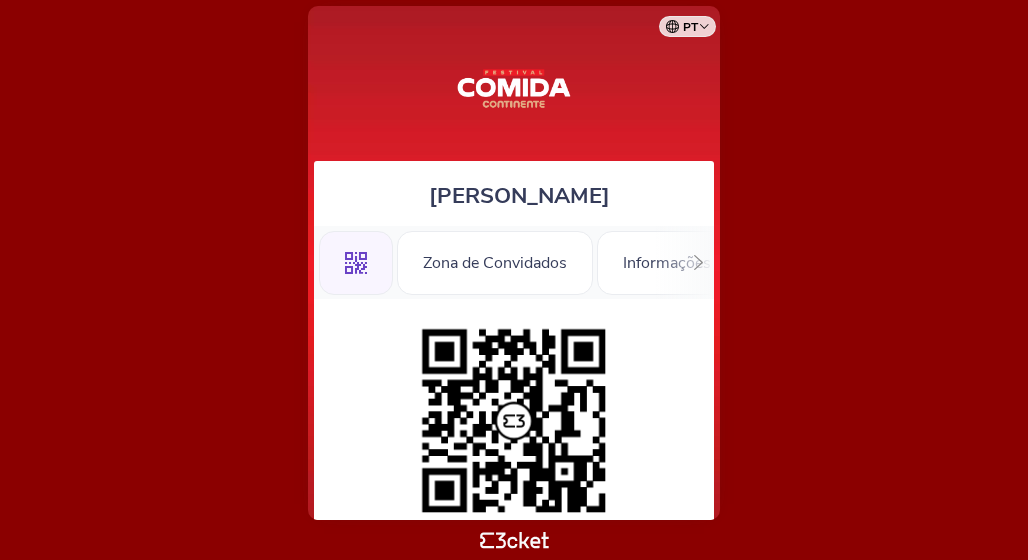 scroll, scrollTop: 0, scrollLeft: 0, axis: both 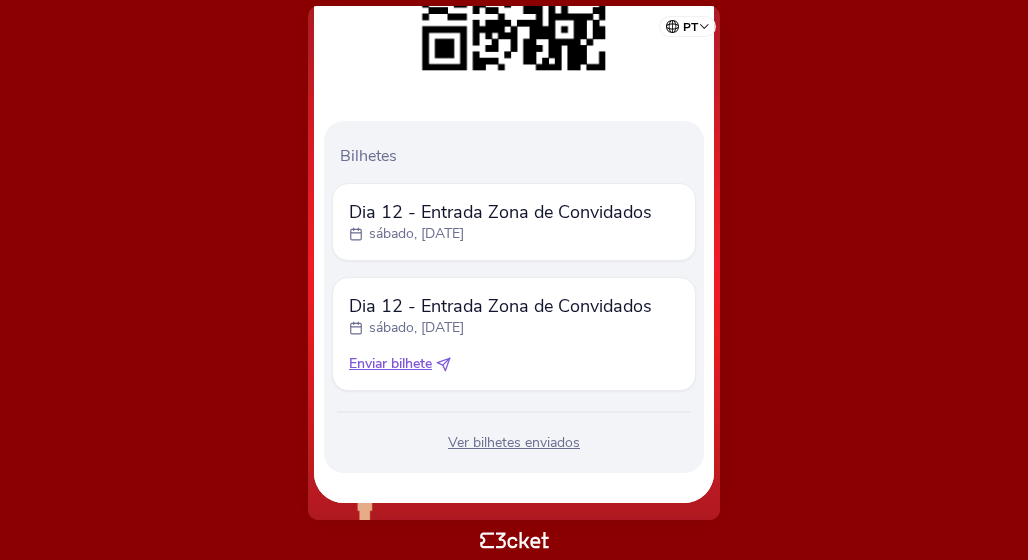 click on "Enviar bilhete" at bounding box center (390, 364) 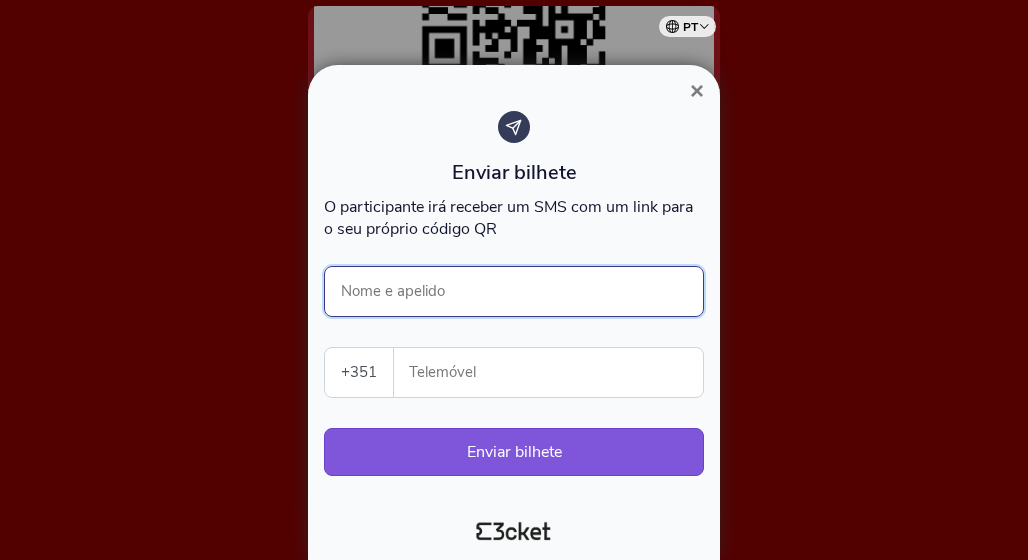 click on "Nome e apelido" at bounding box center [514, 291] 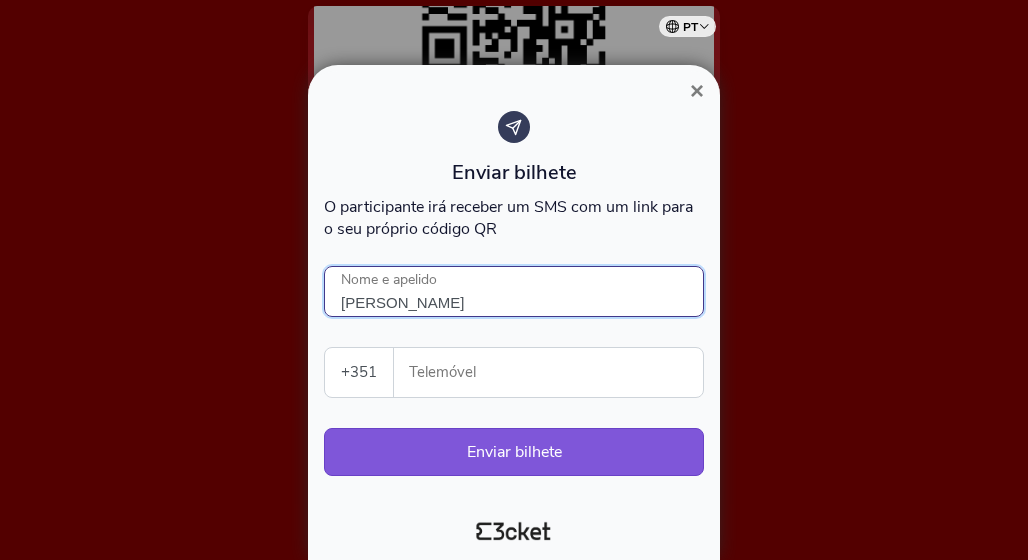 type on "[PERSON_NAME]" 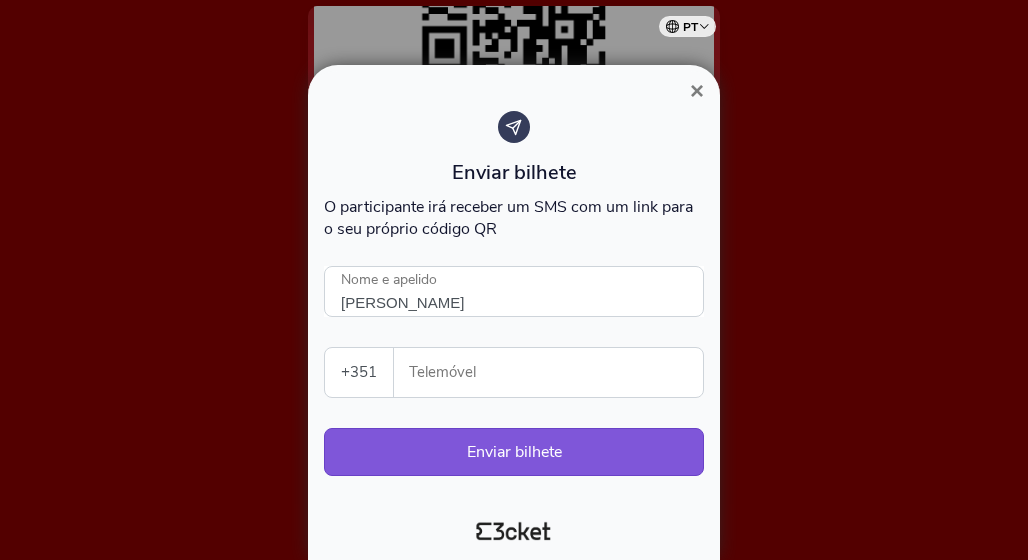 click on "Telemóvel" at bounding box center [556, 372] 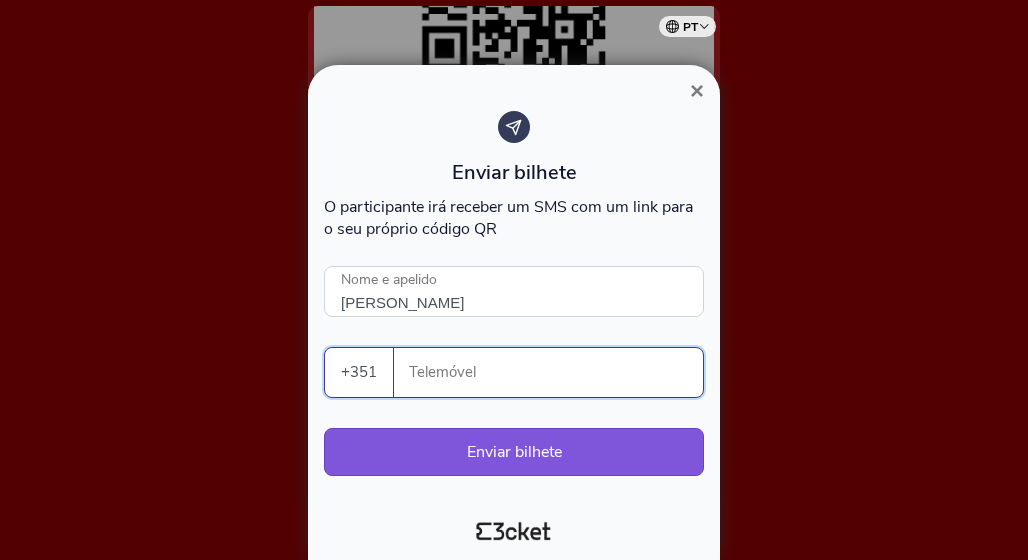 type on "916424759" 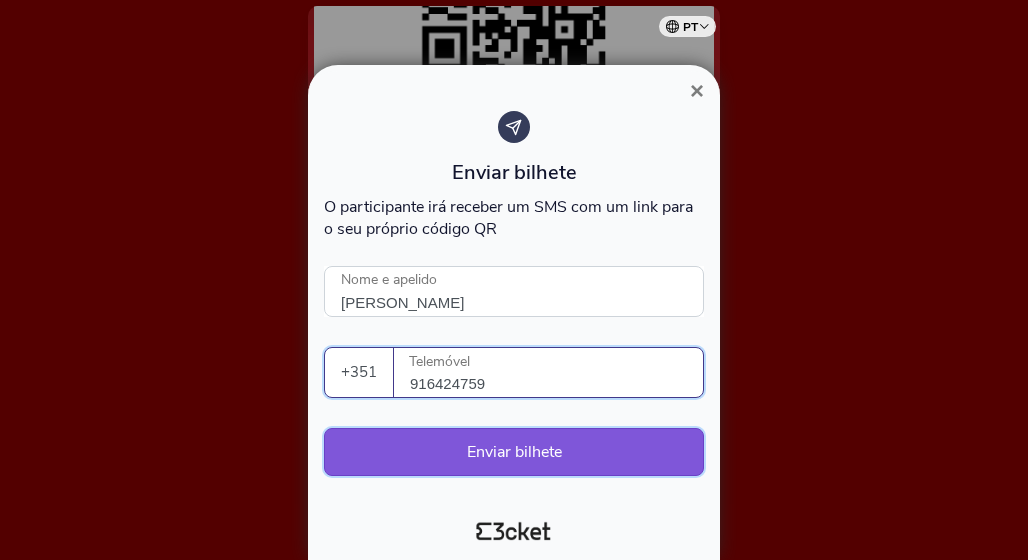 click on "Enviar bilhete" at bounding box center [514, 452] 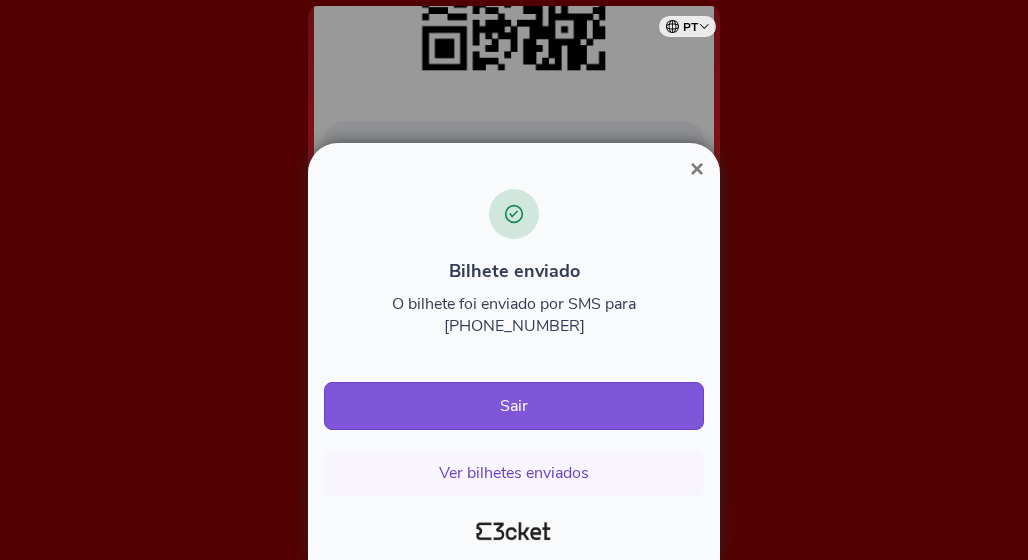 click on "×" at bounding box center [697, 169] 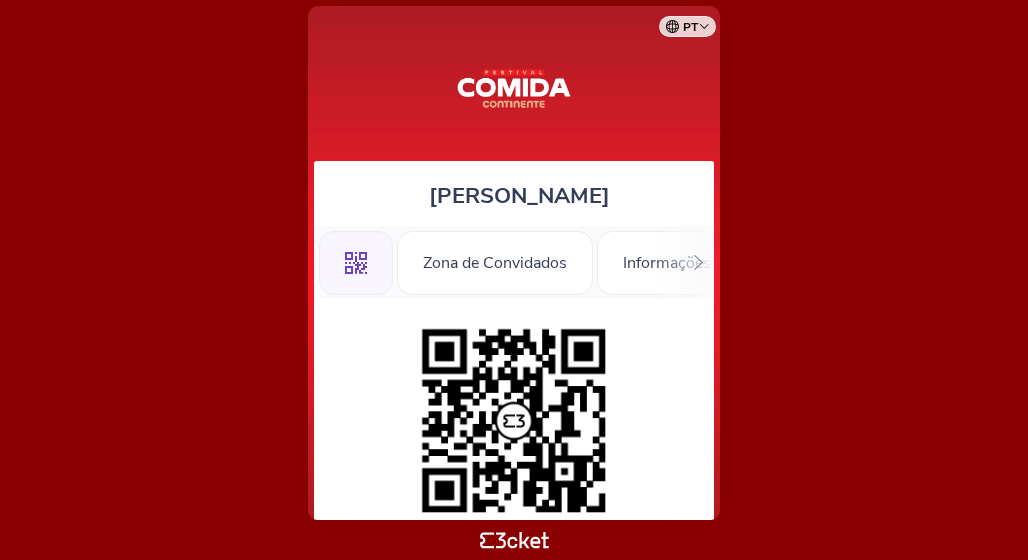 scroll, scrollTop: 0, scrollLeft: 0, axis: both 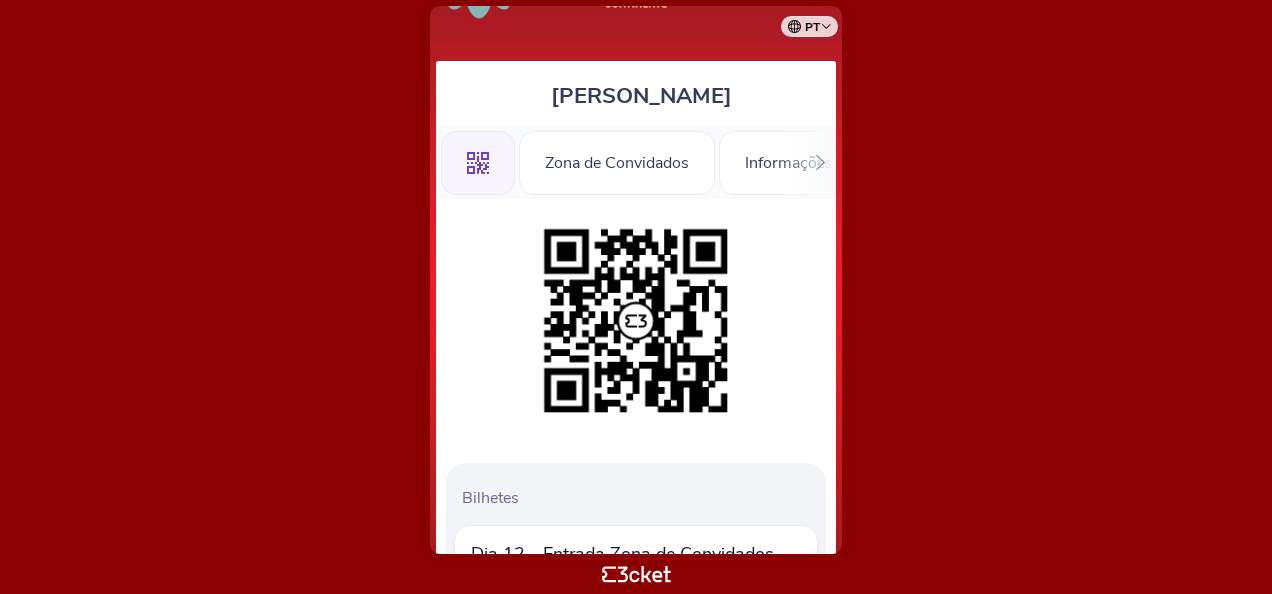 click on "pt
Português ([GEOGRAPHIC_DATA])
English
Español
Catalan
[DEMOGRAPHIC_DATA]
[PERSON_NAME]
.st0{fill-rule:evenodd;clip-rule:evenodd;}
Zona de Convidados
Informações" at bounding box center (636, 297) 